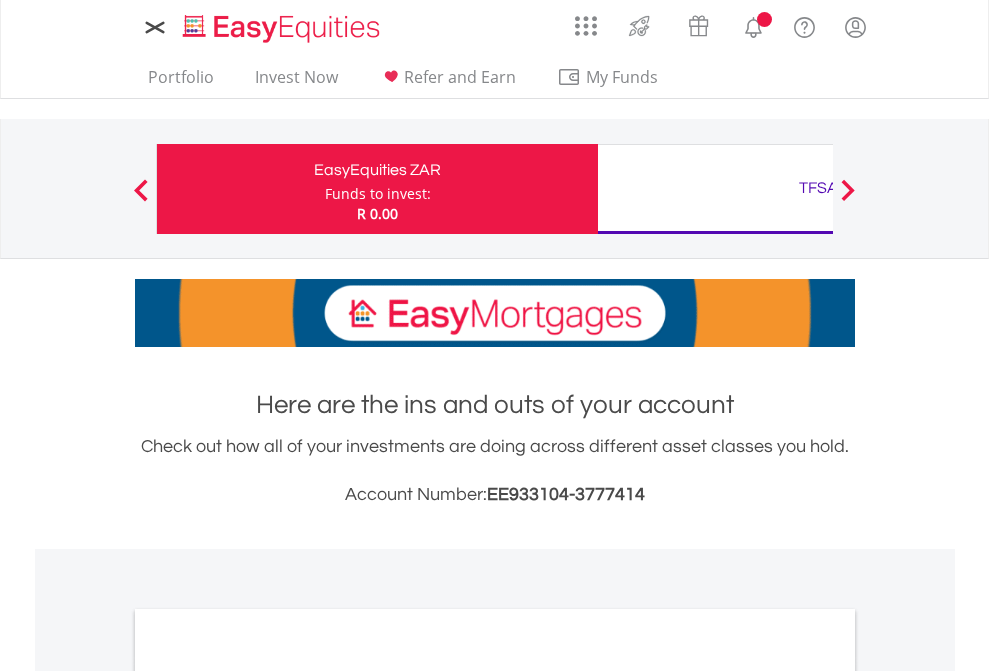 scroll, scrollTop: 0, scrollLeft: 0, axis: both 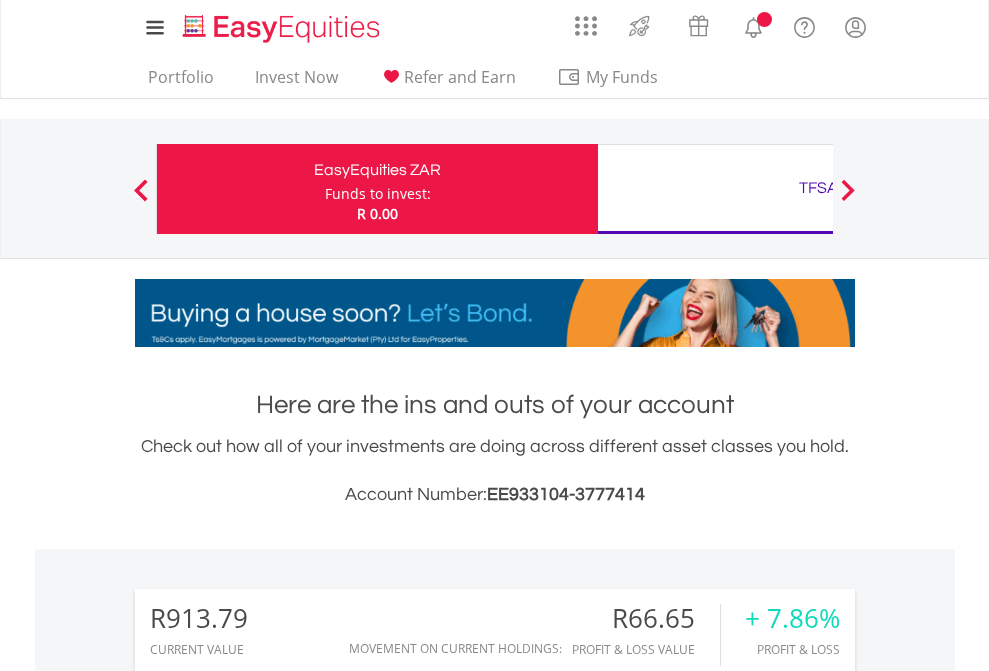 click on "Funds to invest:" at bounding box center (378, 194) 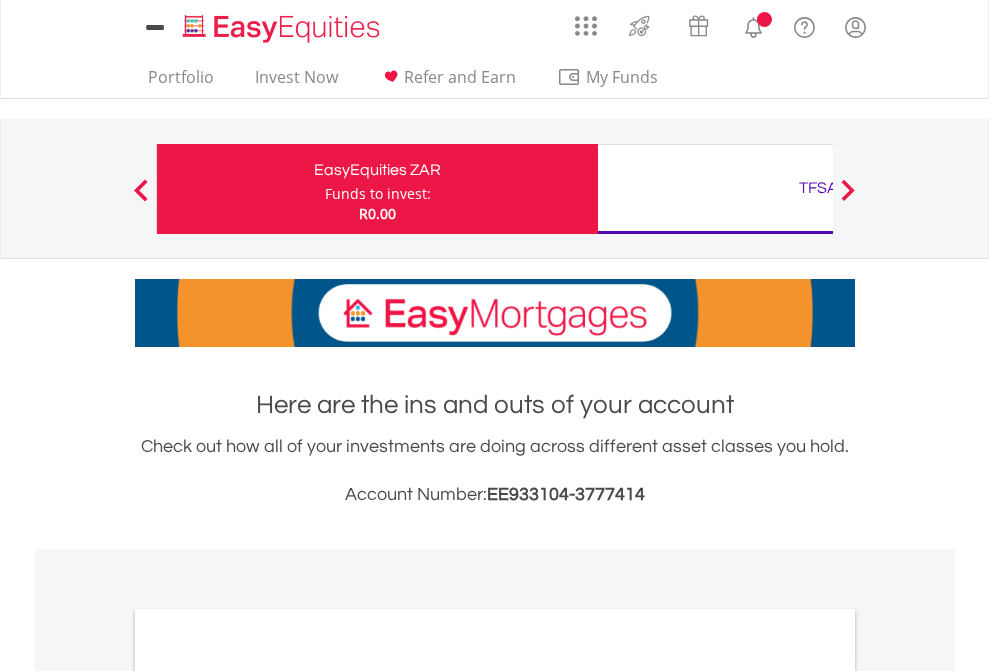 scroll, scrollTop: 0, scrollLeft: 0, axis: both 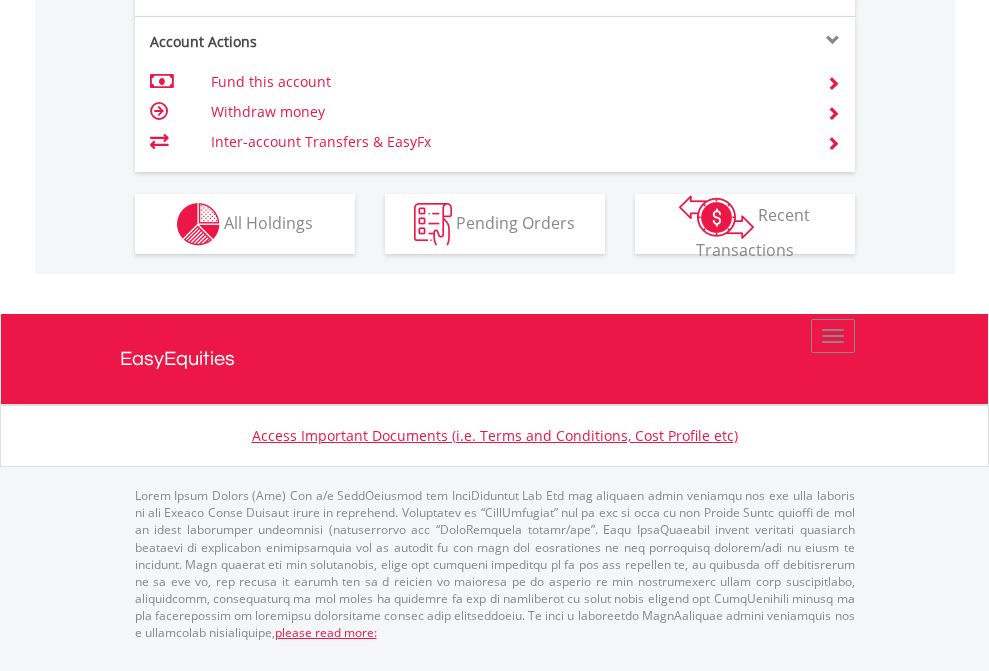 click on "Investment types" at bounding box center [706, -337] 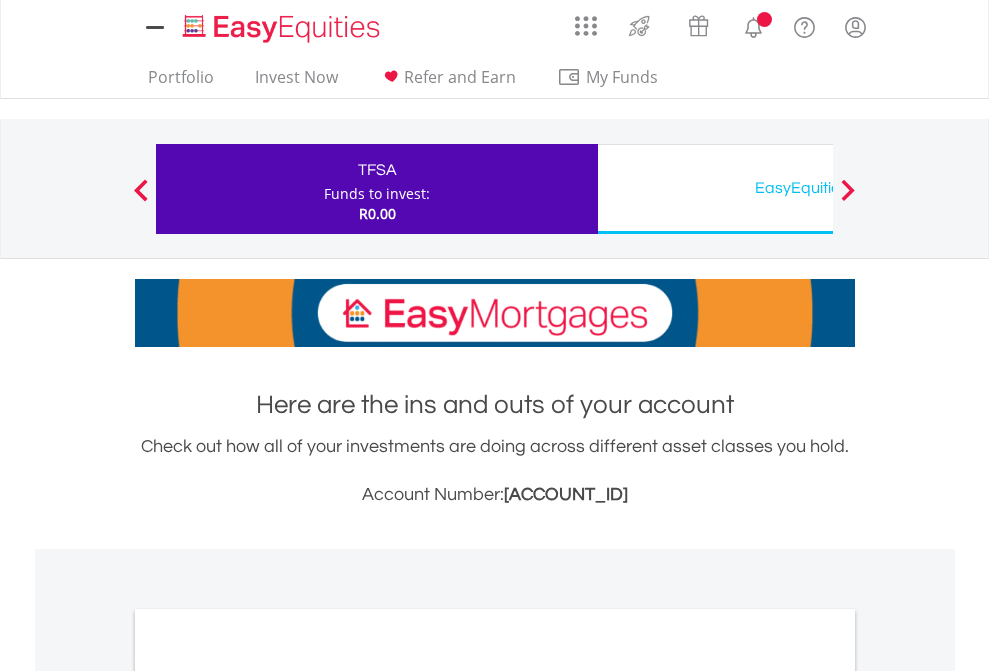 scroll, scrollTop: 0, scrollLeft: 0, axis: both 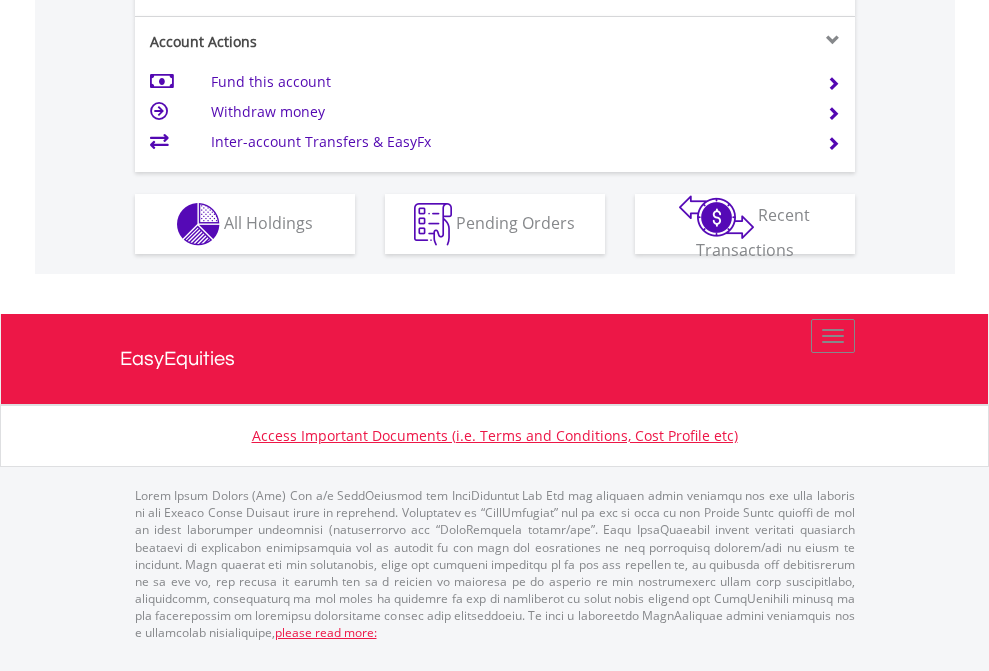 click on "Investment types" at bounding box center (706, -337) 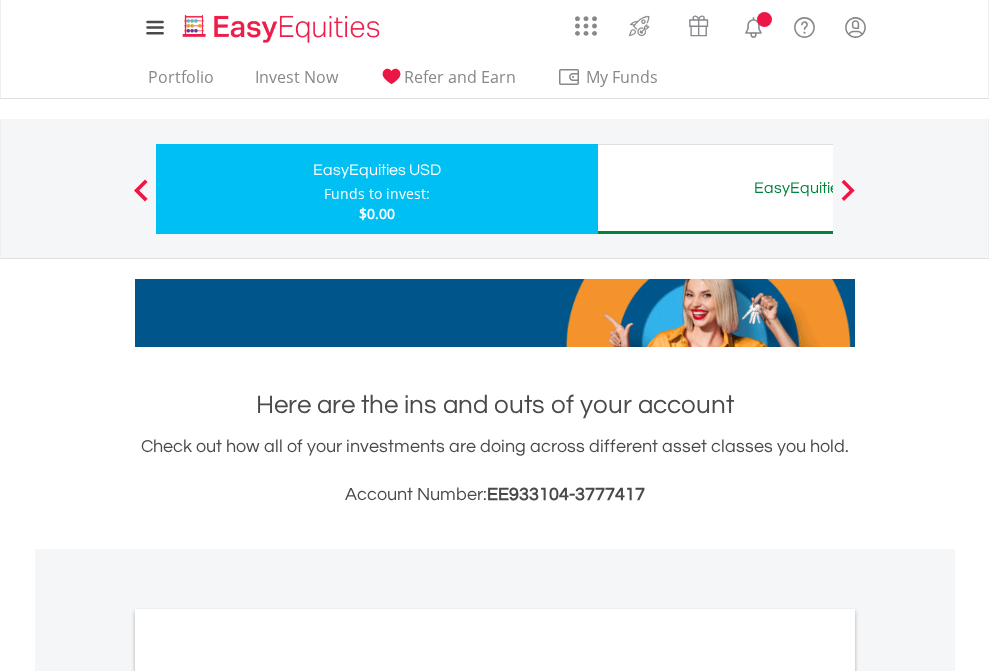 scroll, scrollTop: 0, scrollLeft: 0, axis: both 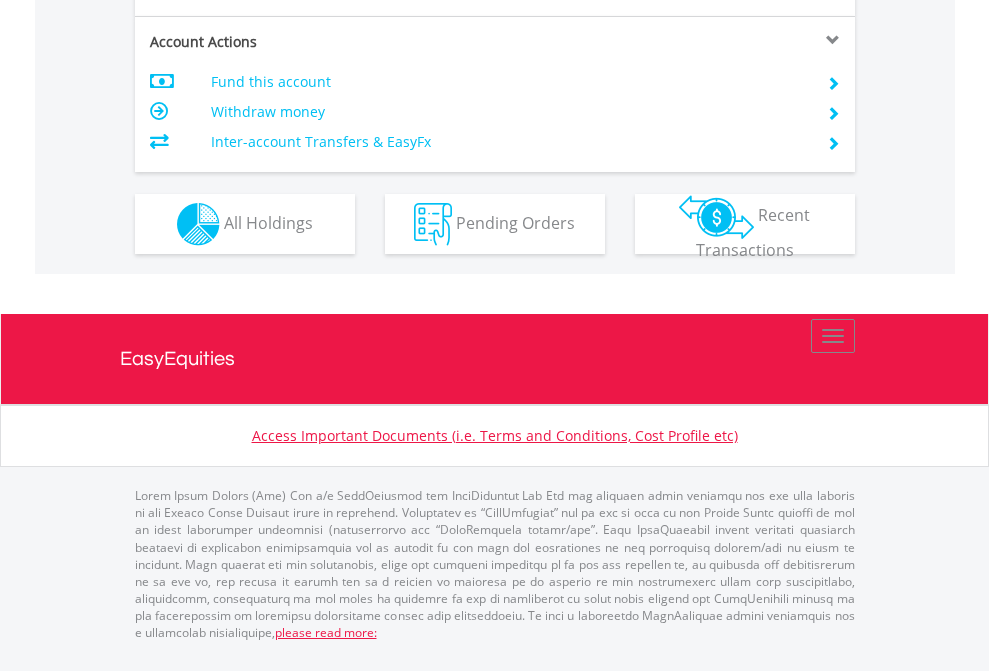click on "Investment types" at bounding box center [706, -337] 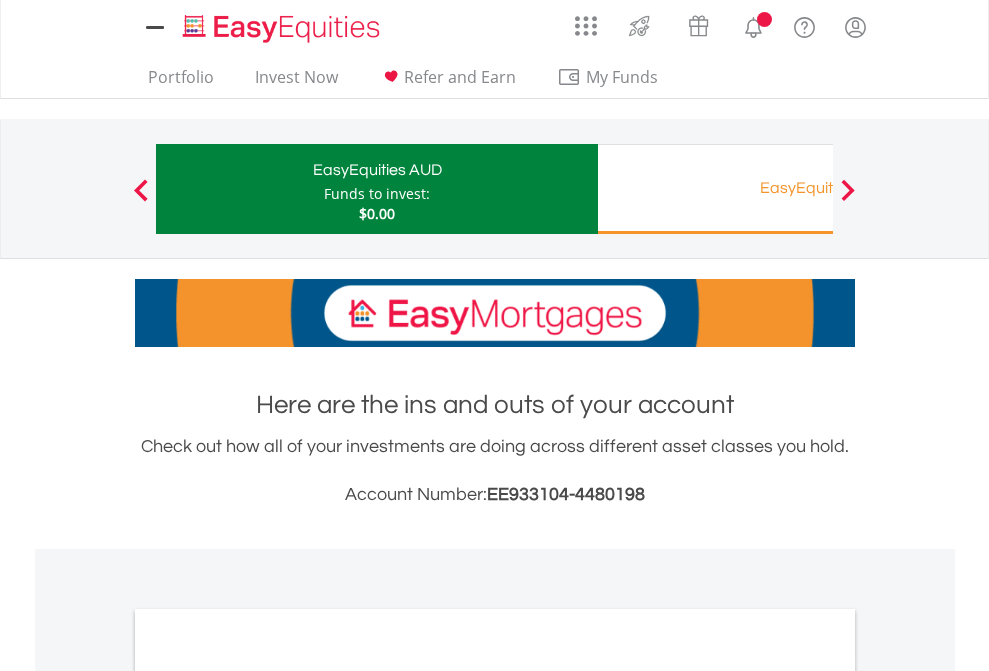 scroll, scrollTop: 0, scrollLeft: 0, axis: both 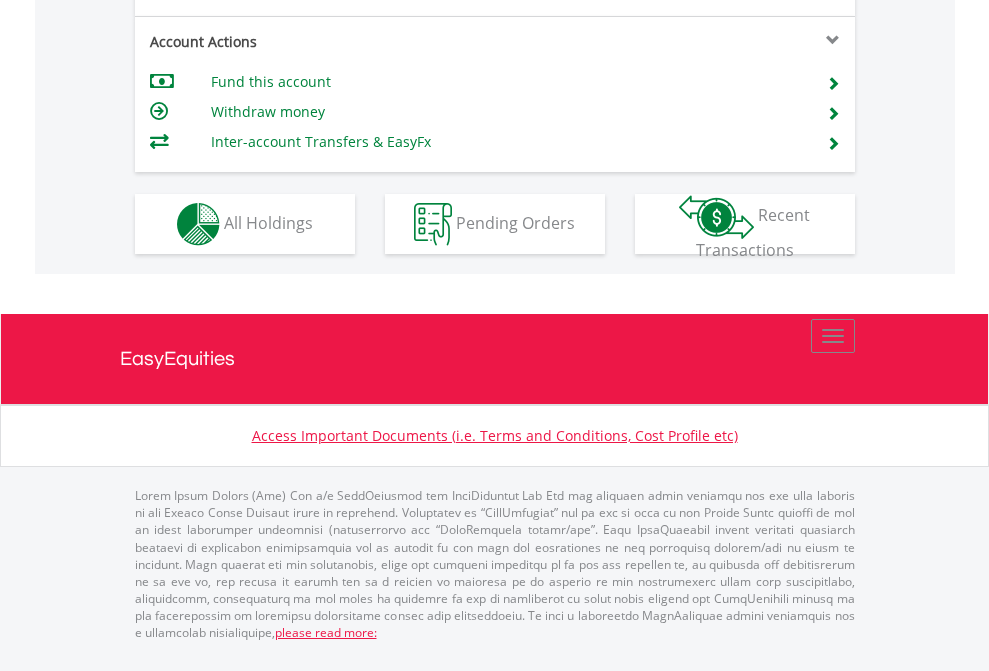 click on "Investment types" at bounding box center [706, -337] 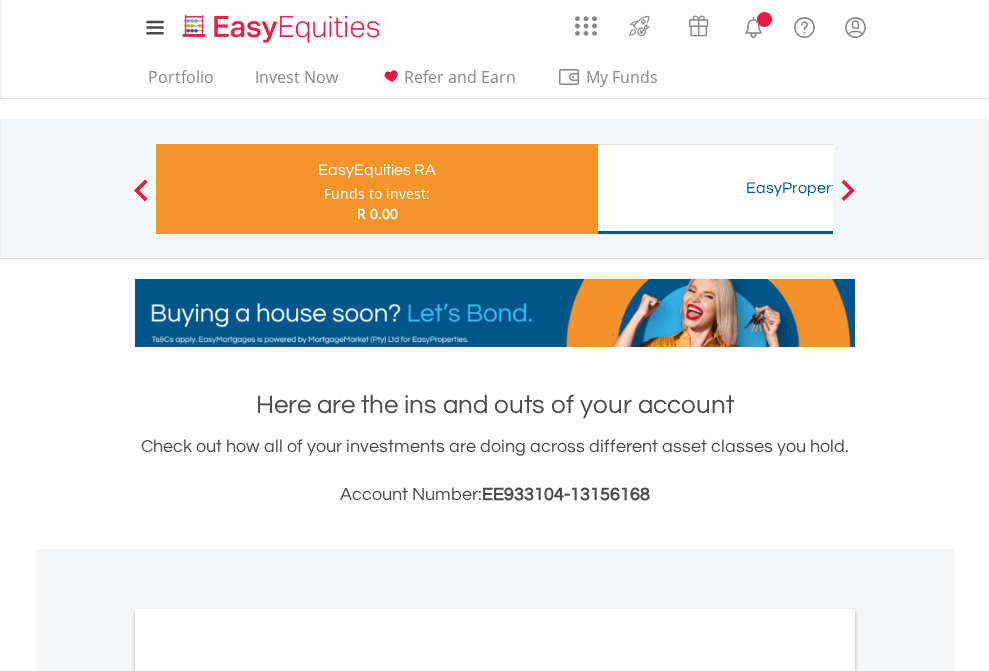scroll, scrollTop: 0, scrollLeft: 0, axis: both 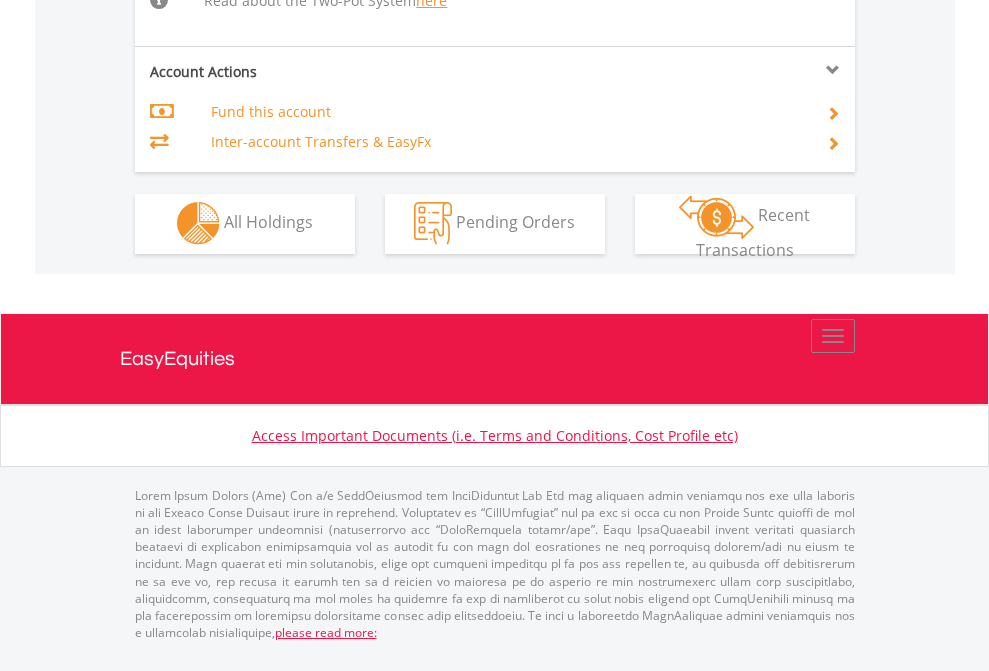 click on "Investment types" at bounding box center (706, -534) 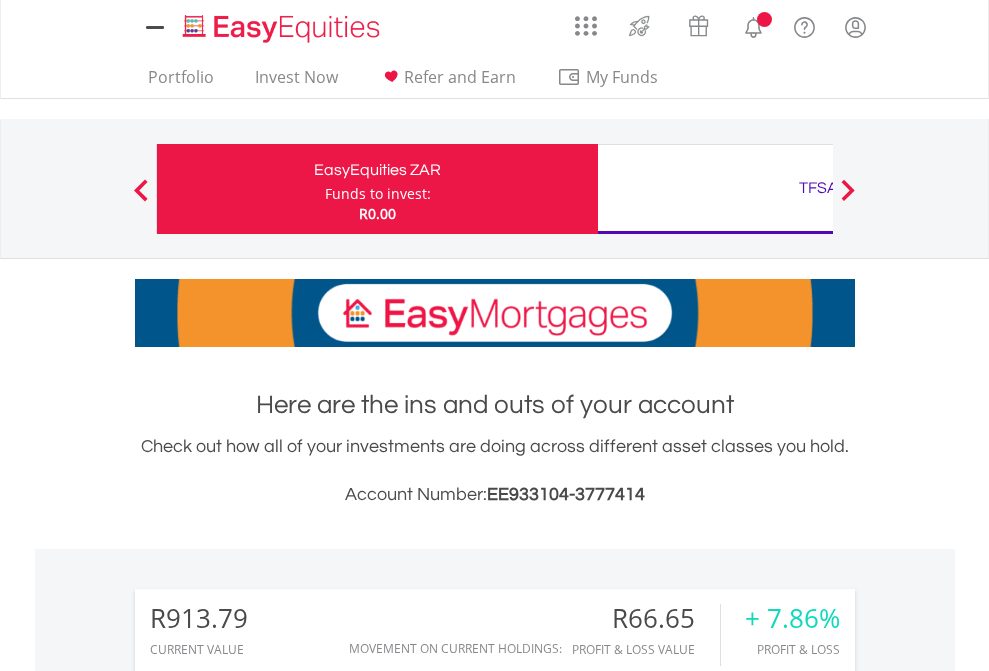 scroll, scrollTop: 1493, scrollLeft: 0, axis: vertical 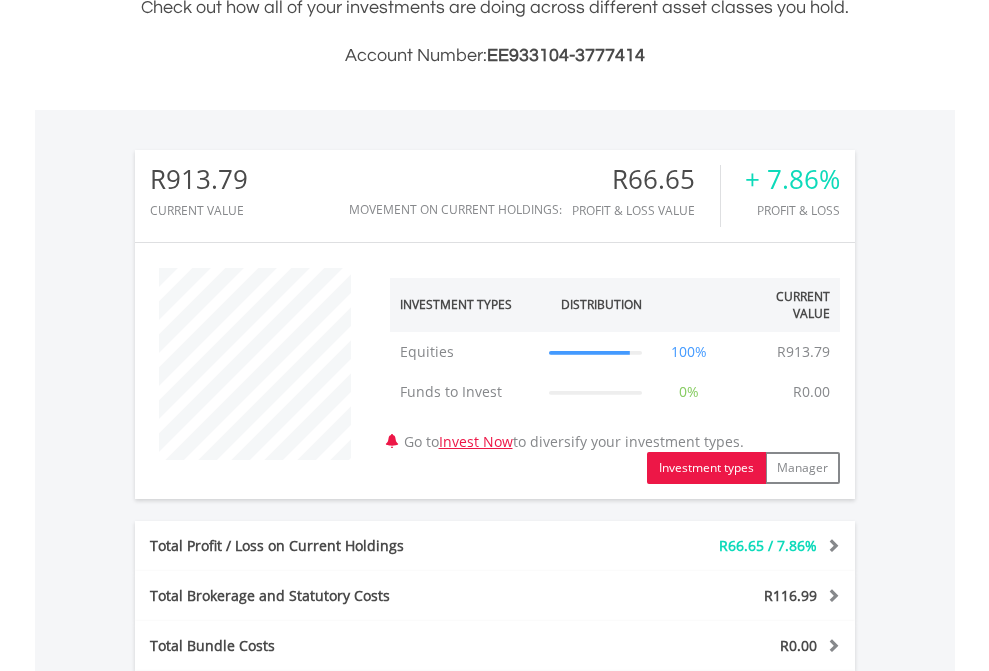 click on "All Holdings" at bounding box center [268, 1027] 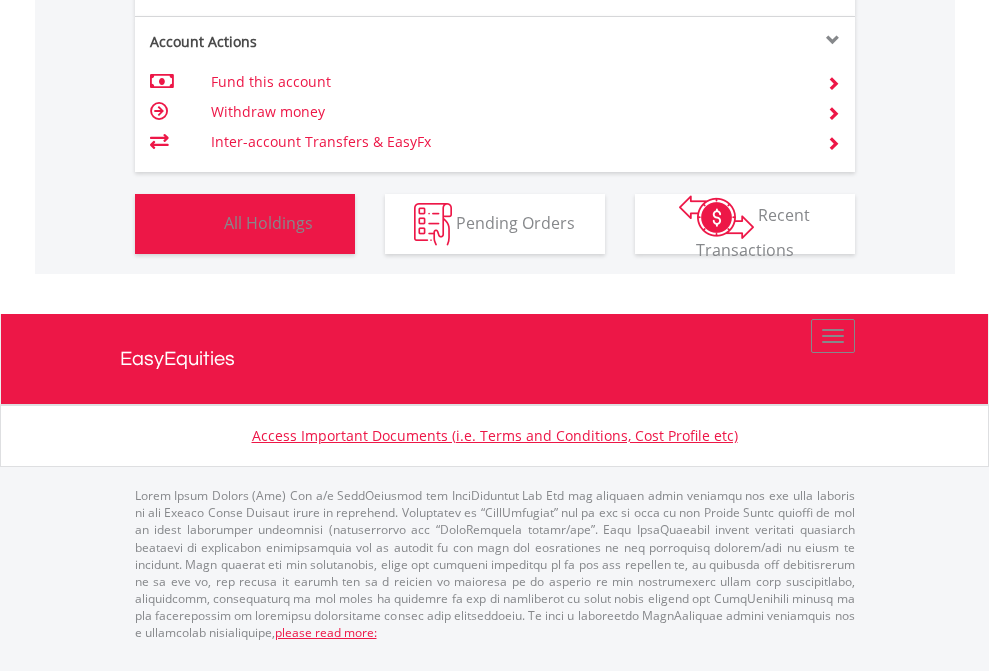 scroll, scrollTop: 999808, scrollLeft: 999687, axis: both 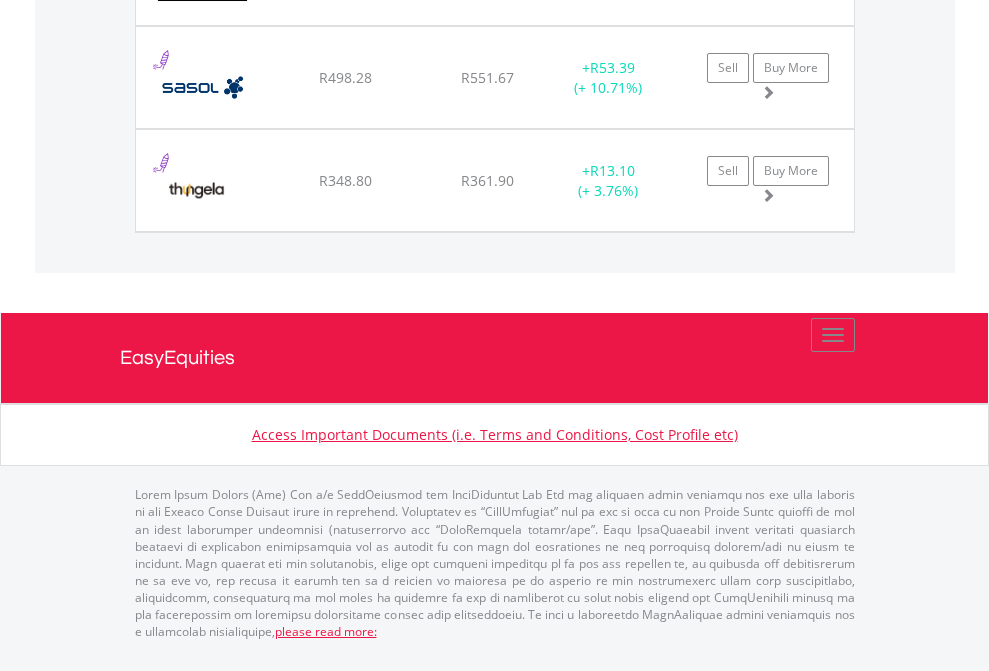 click on "TFSA" at bounding box center [818, -1545] 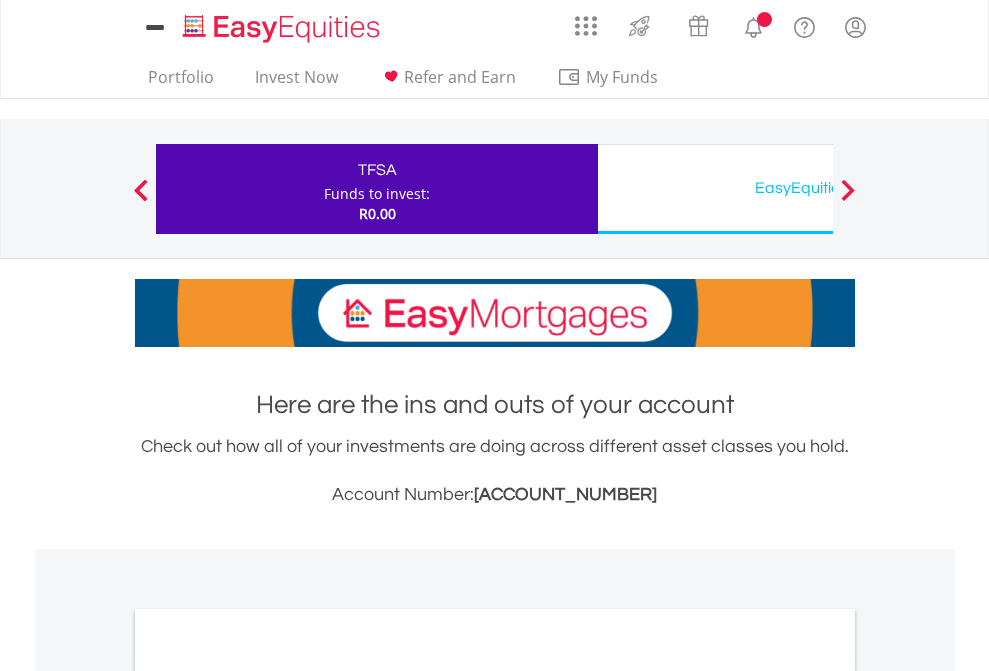 scroll, scrollTop: 0, scrollLeft: 0, axis: both 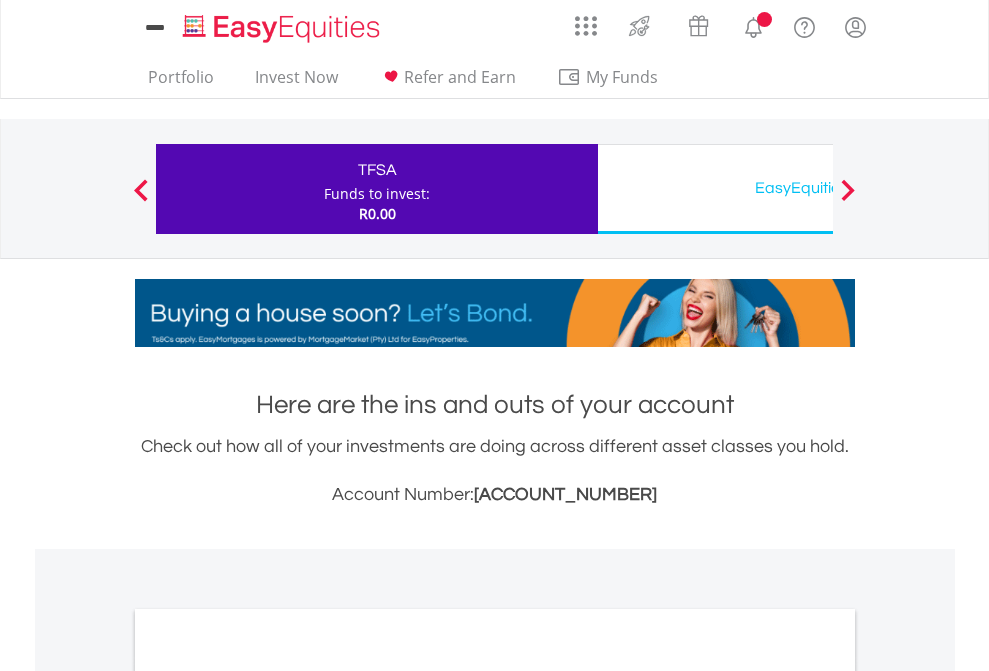click on "All Holdings" at bounding box center (268, 1096) 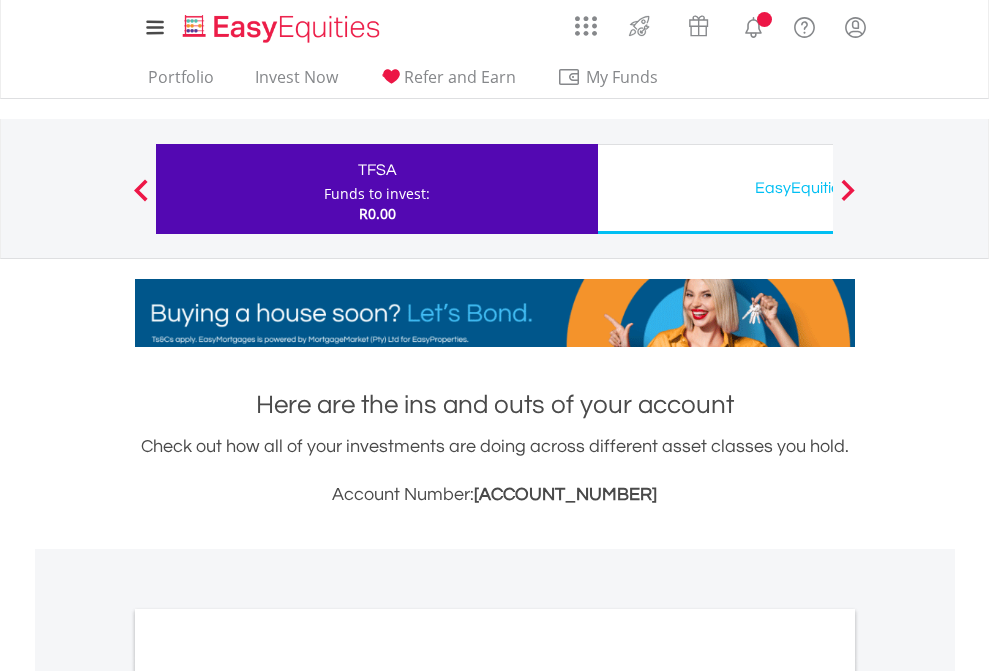 scroll, scrollTop: 1202, scrollLeft: 0, axis: vertical 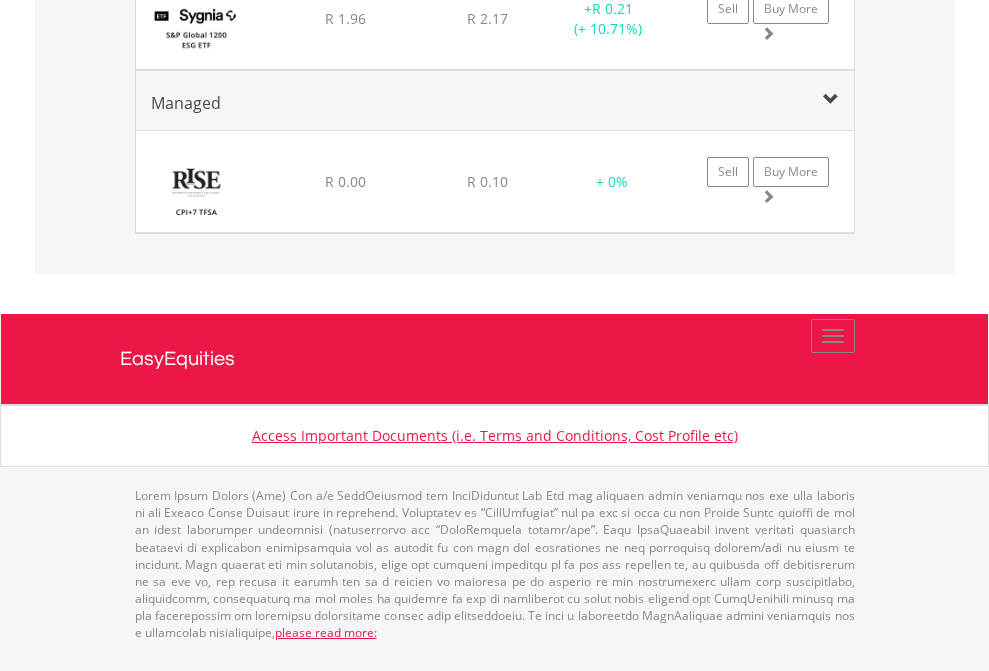click on "EasyEquities USD" at bounding box center [818, -1543] 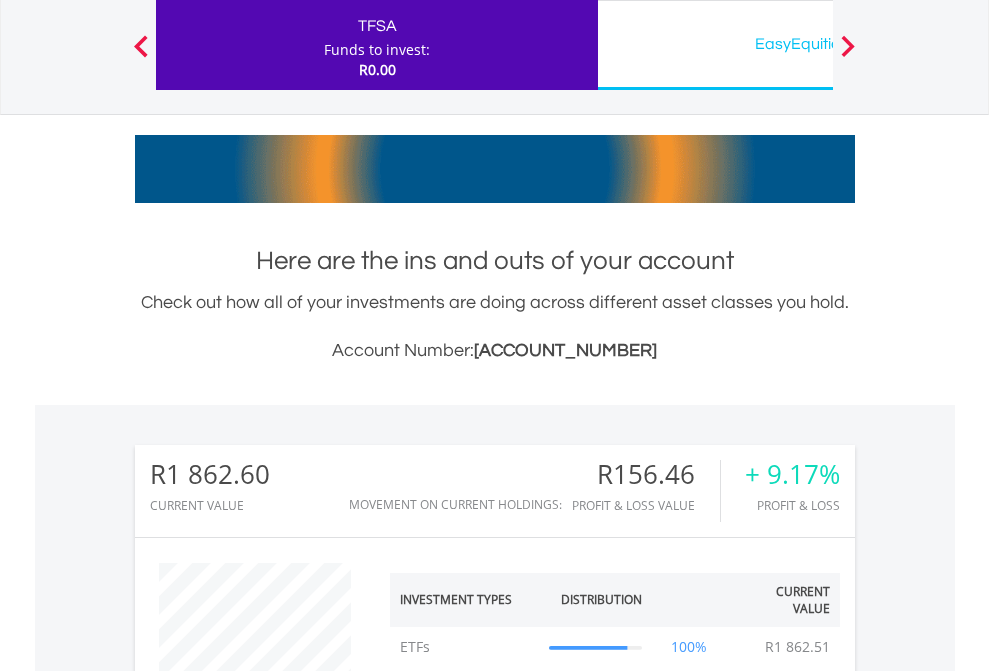 scroll, scrollTop: 999808, scrollLeft: 999687, axis: both 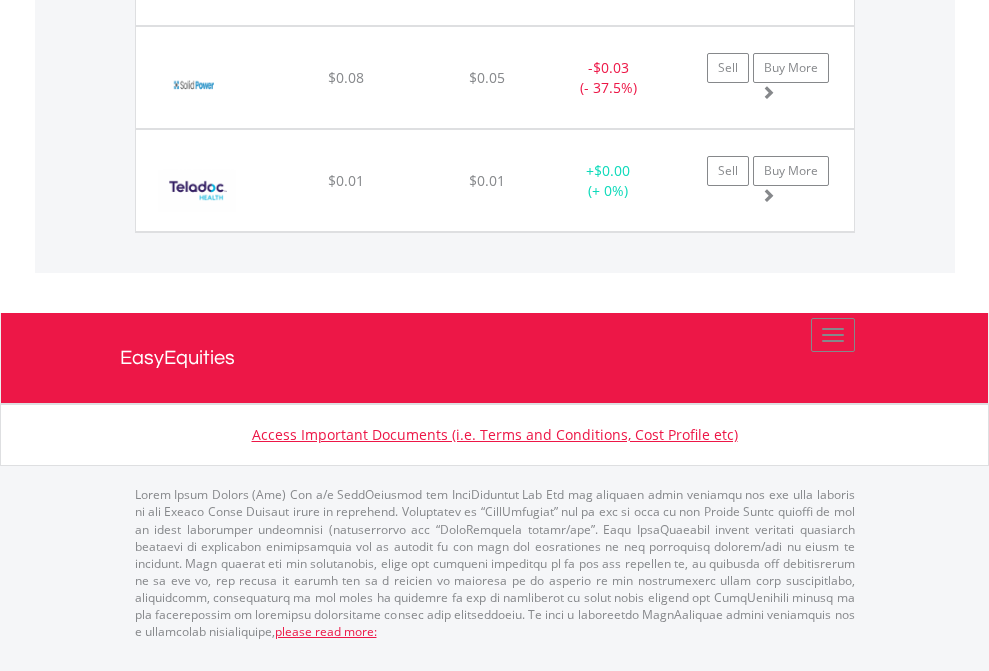 click on "EasyEquities AUD" at bounding box center (818, -1894) 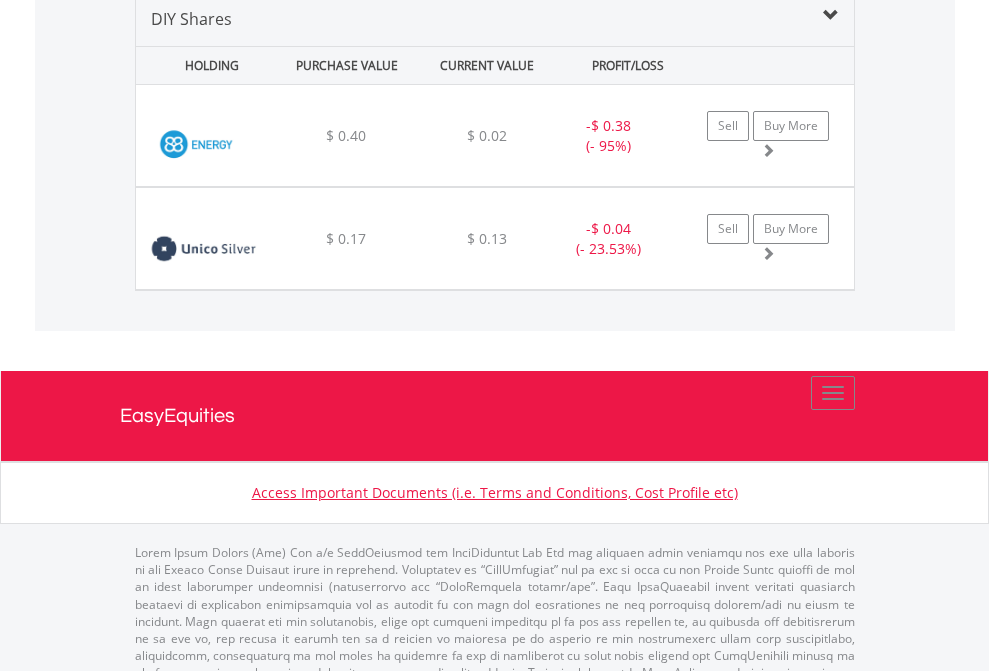 scroll, scrollTop: 1933, scrollLeft: 0, axis: vertical 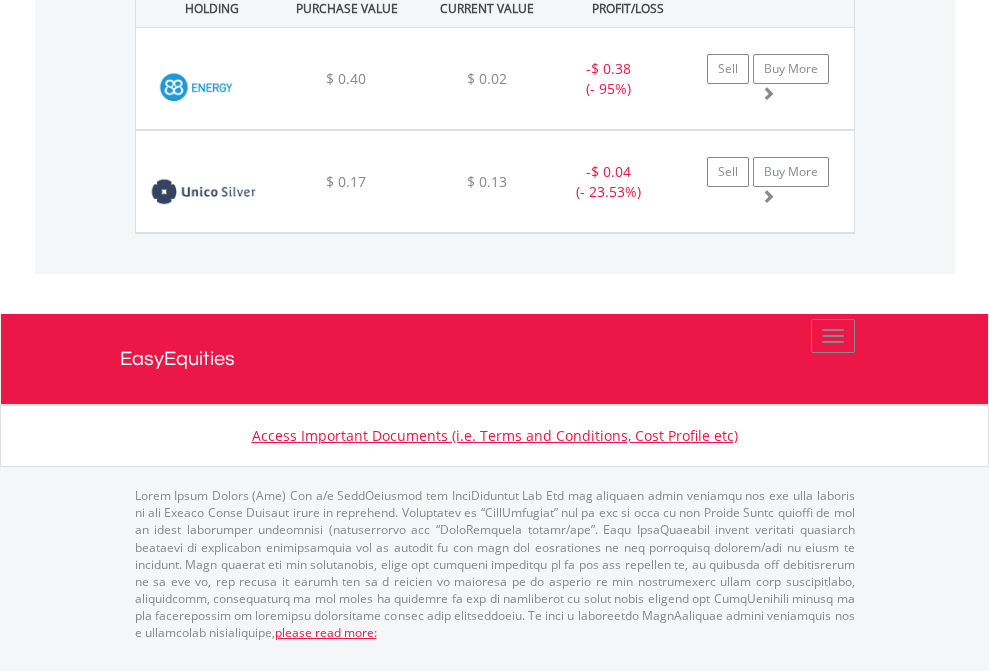 click on "EasyEquities RA" at bounding box center [818, -1071] 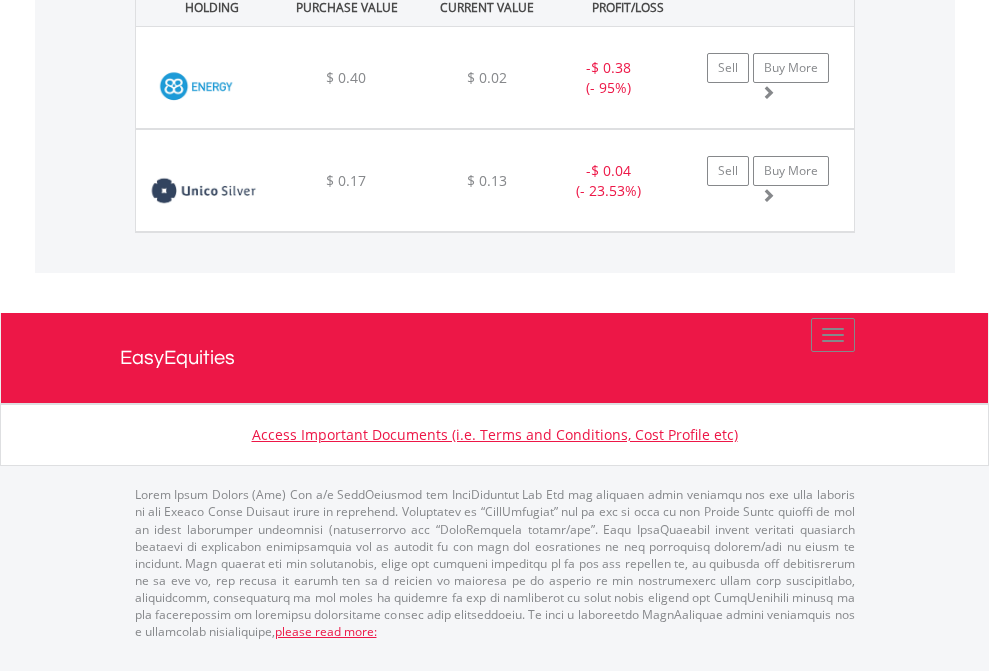 scroll, scrollTop: 144, scrollLeft: 0, axis: vertical 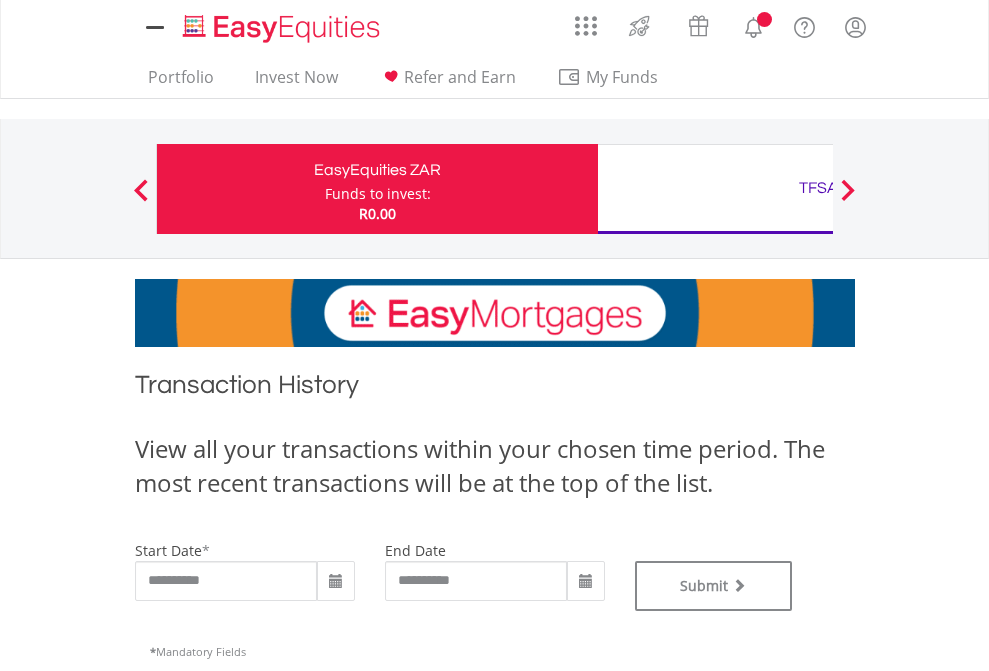 type on "**********" 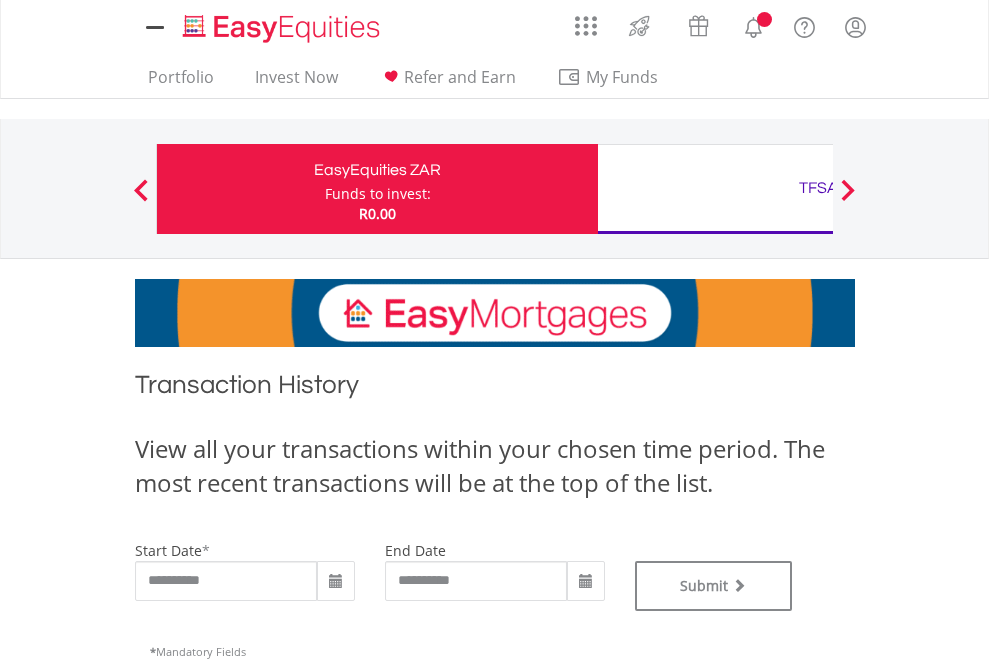 scroll, scrollTop: 0, scrollLeft: 0, axis: both 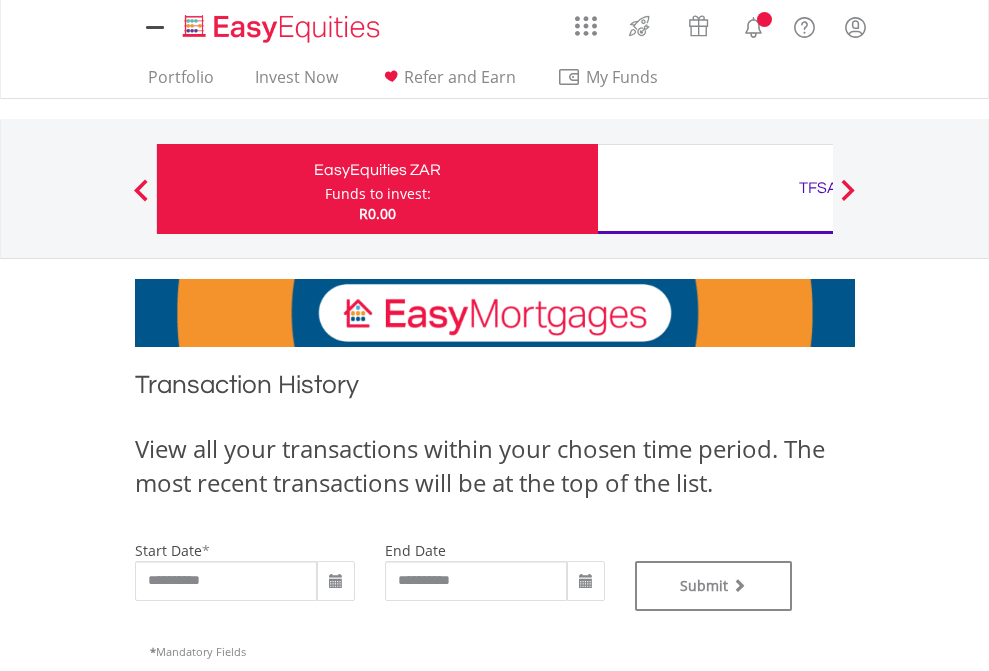 type on "**********" 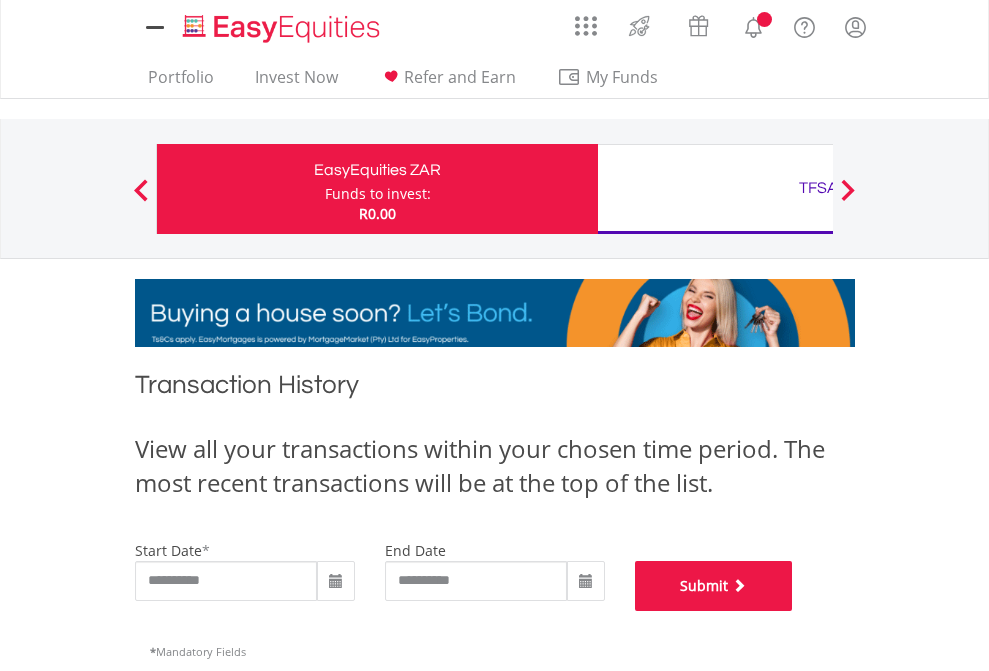 click on "Submit" at bounding box center [714, 586] 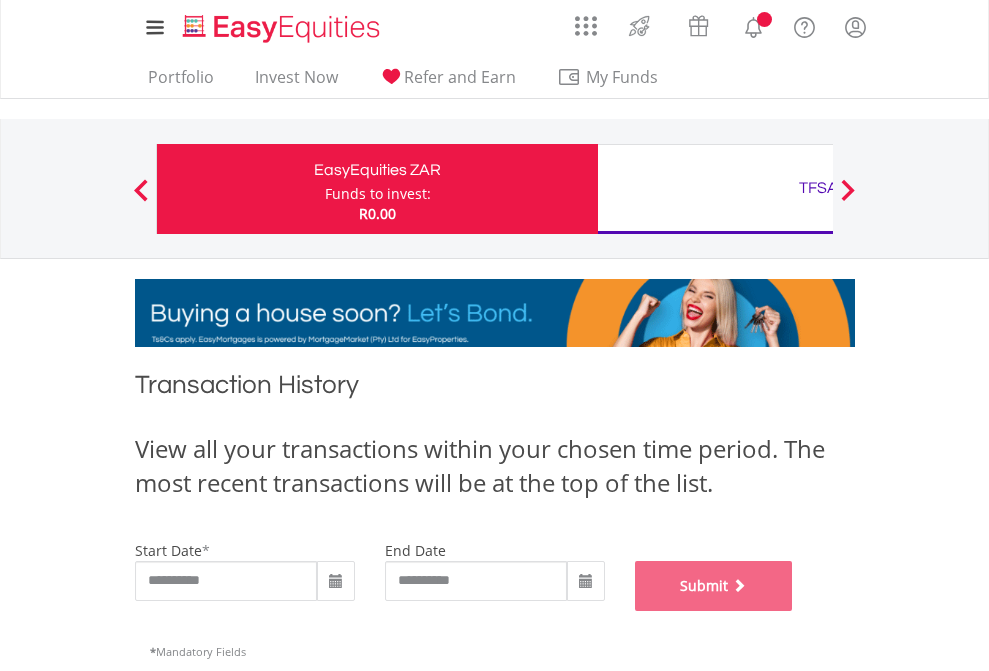 scroll, scrollTop: 811, scrollLeft: 0, axis: vertical 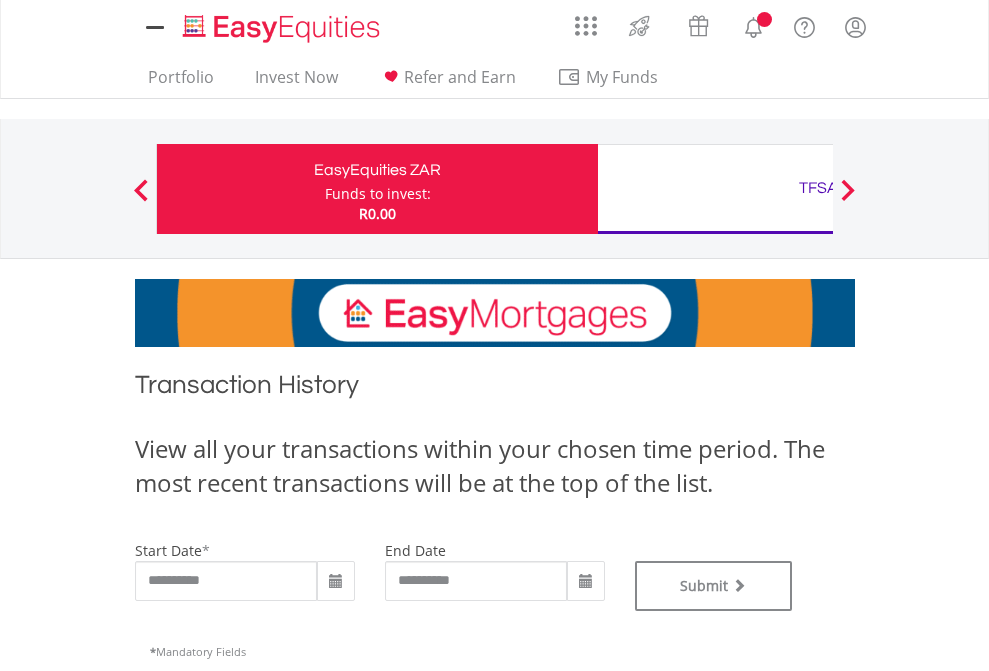 click on "TFSA" at bounding box center (818, 188) 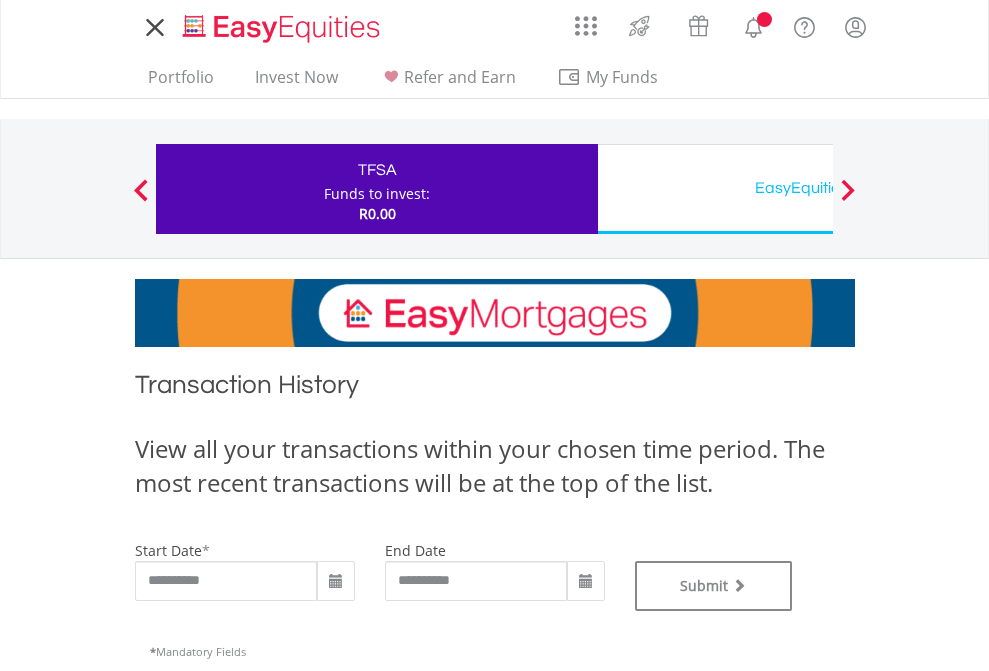 scroll, scrollTop: 0, scrollLeft: 0, axis: both 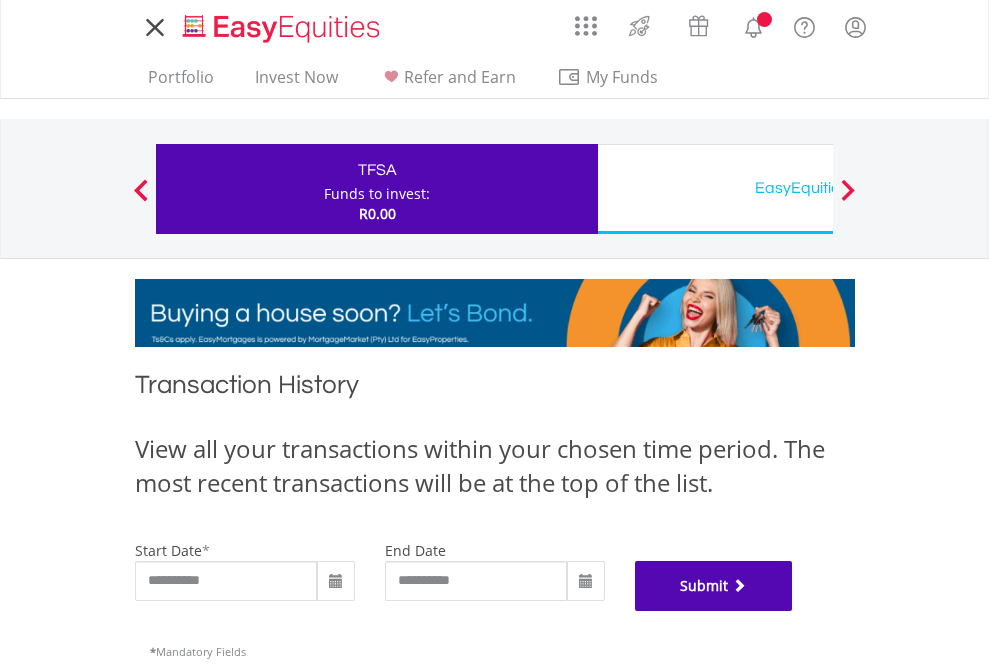 click on "Submit" at bounding box center (714, 586) 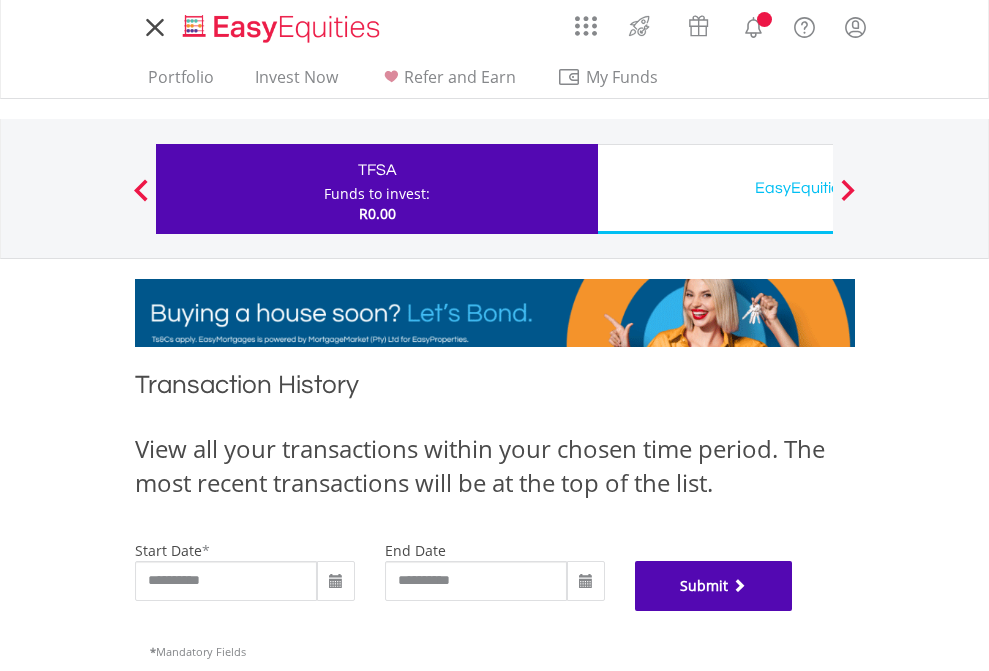 scroll, scrollTop: 811, scrollLeft: 0, axis: vertical 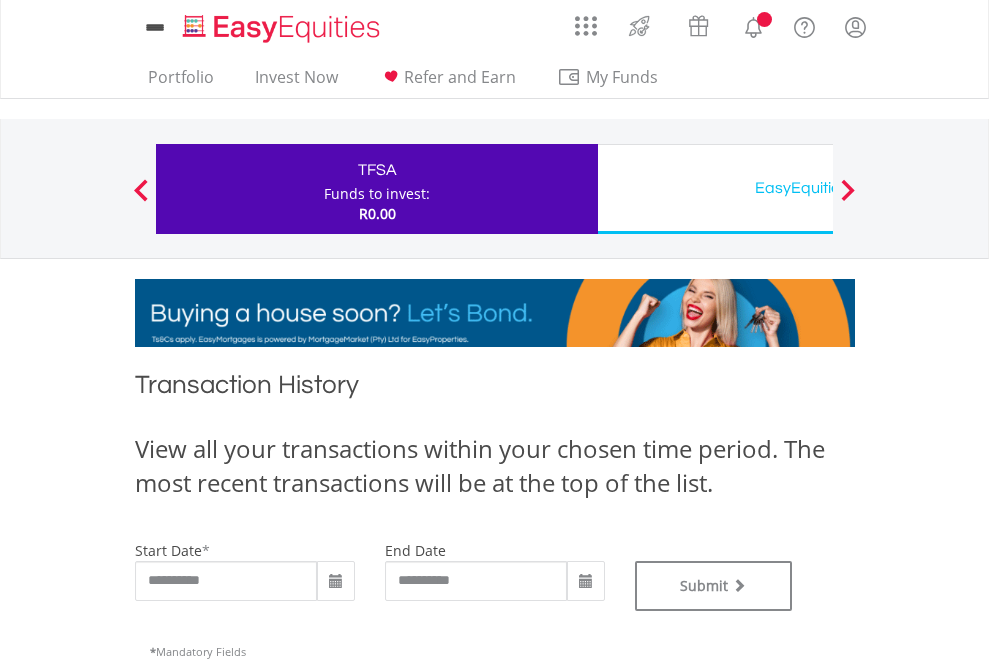 click on "EasyEquities USD" at bounding box center [818, 188] 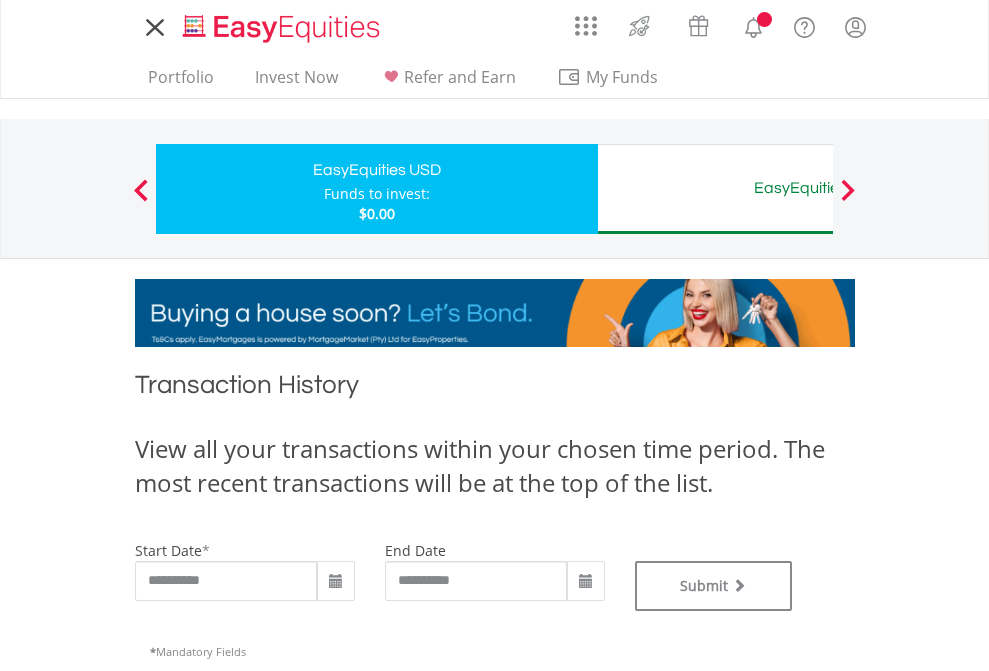scroll, scrollTop: 0, scrollLeft: 0, axis: both 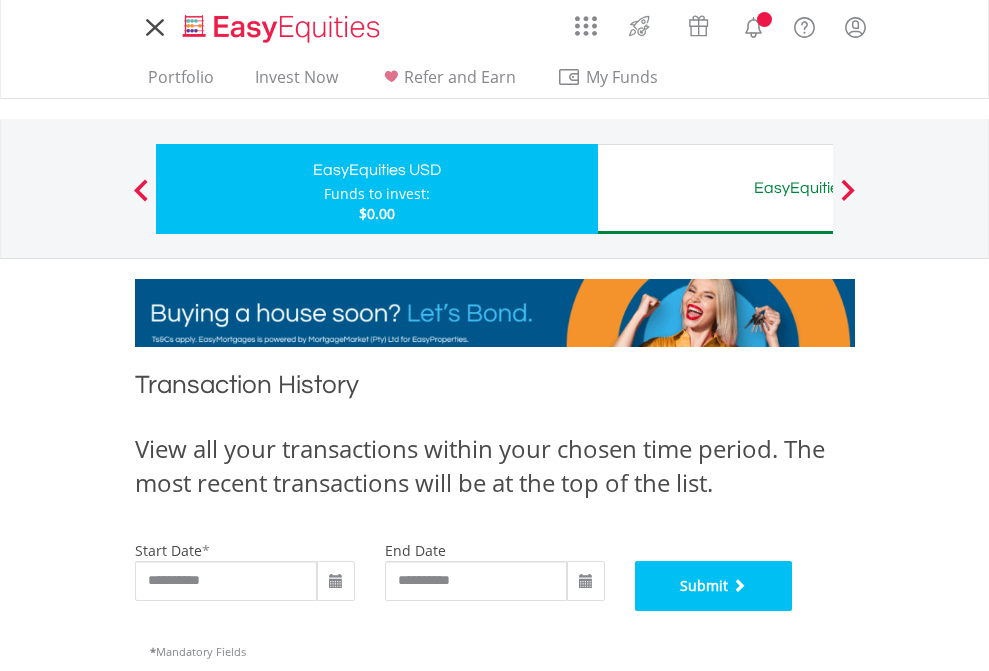 click on "Submit" at bounding box center (714, 586) 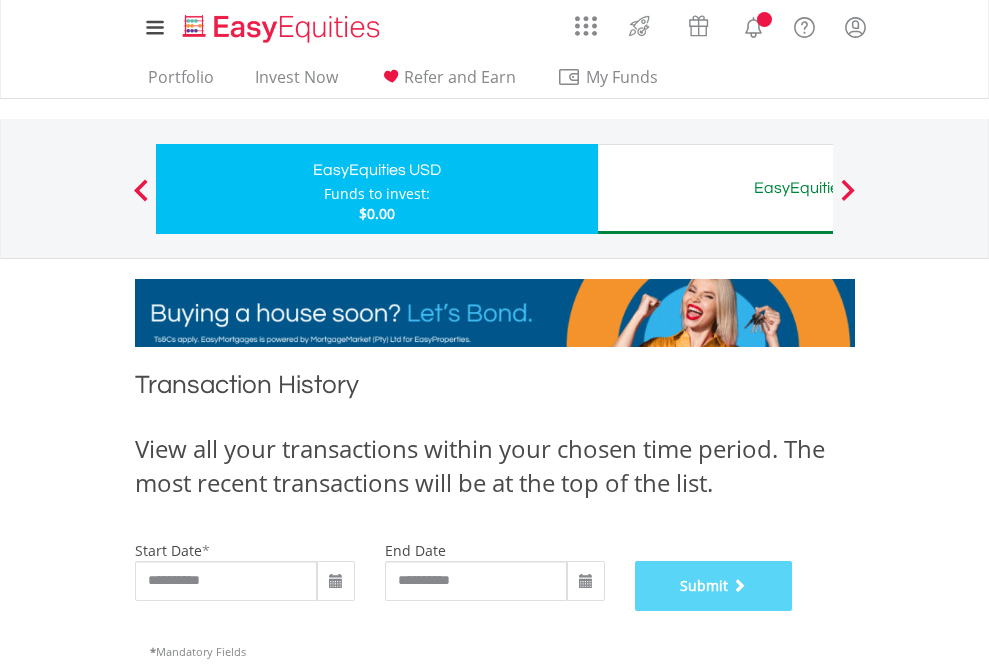 scroll, scrollTop: 811, scrollLeft: 0, axis: vertical 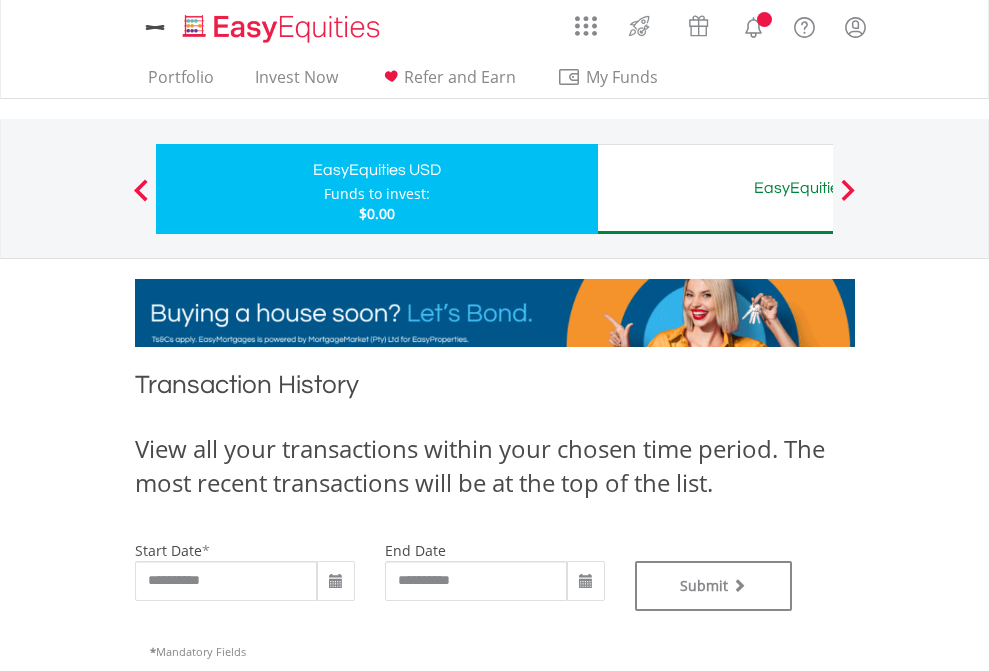 click on "EasyEquities AUD" at bounding box center [818, 188] 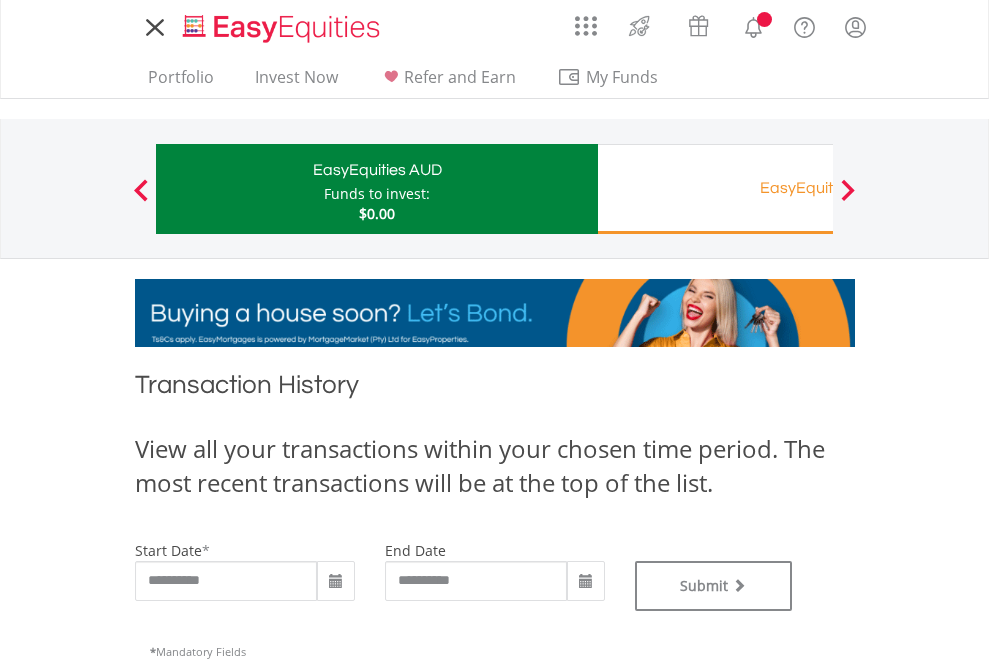 scroll, scrollTop: 0, scrollLeft: 0, axis: both 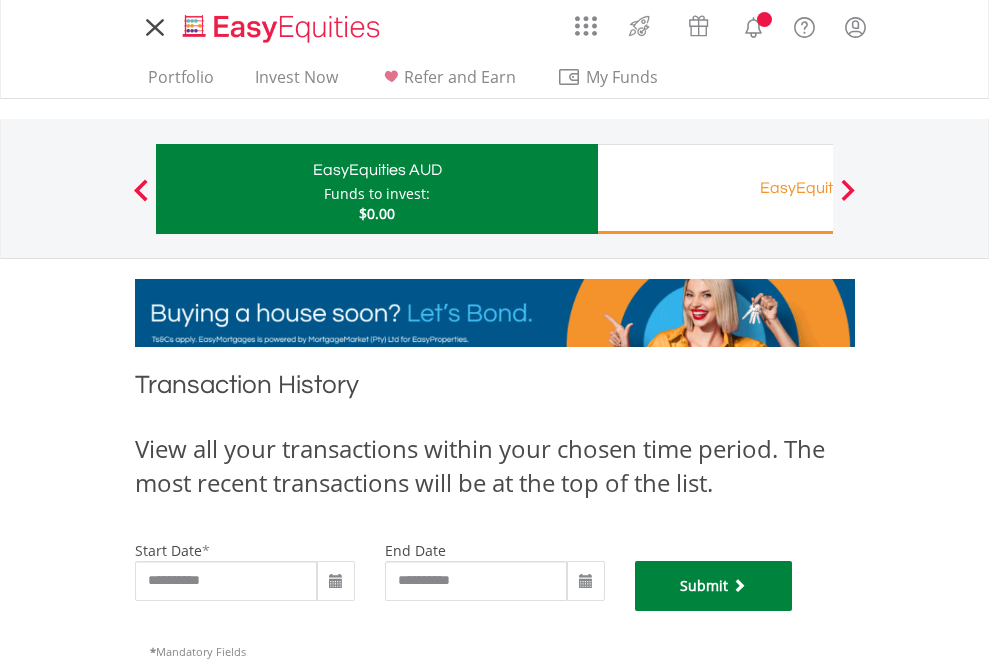 click on "Submit" at bounding box center (714, 586) 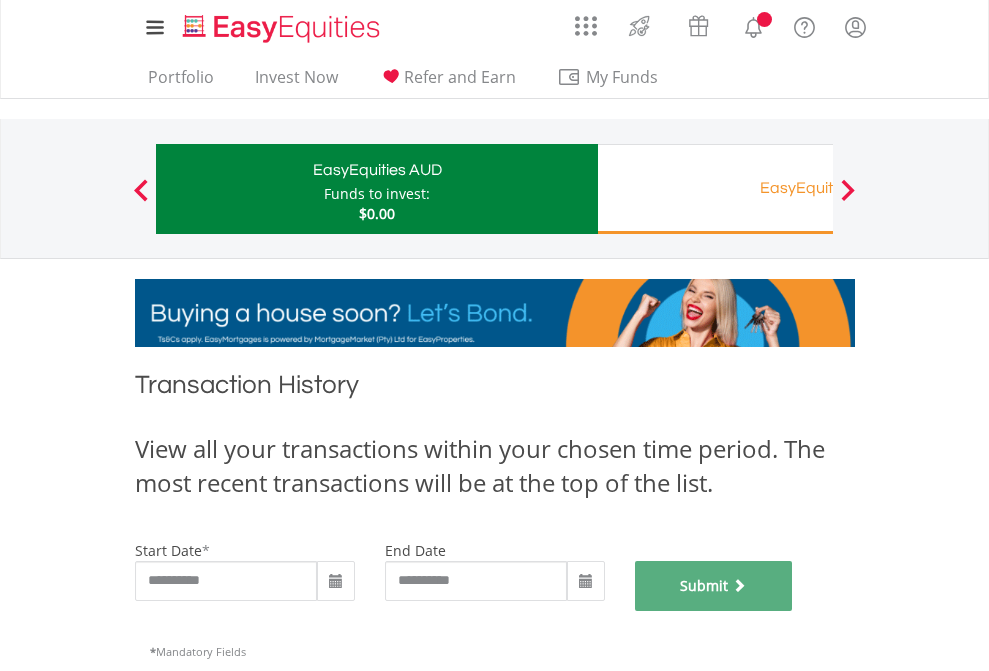 scroll, scrollTop: 811, scrollLeft: 0, axis: vertical 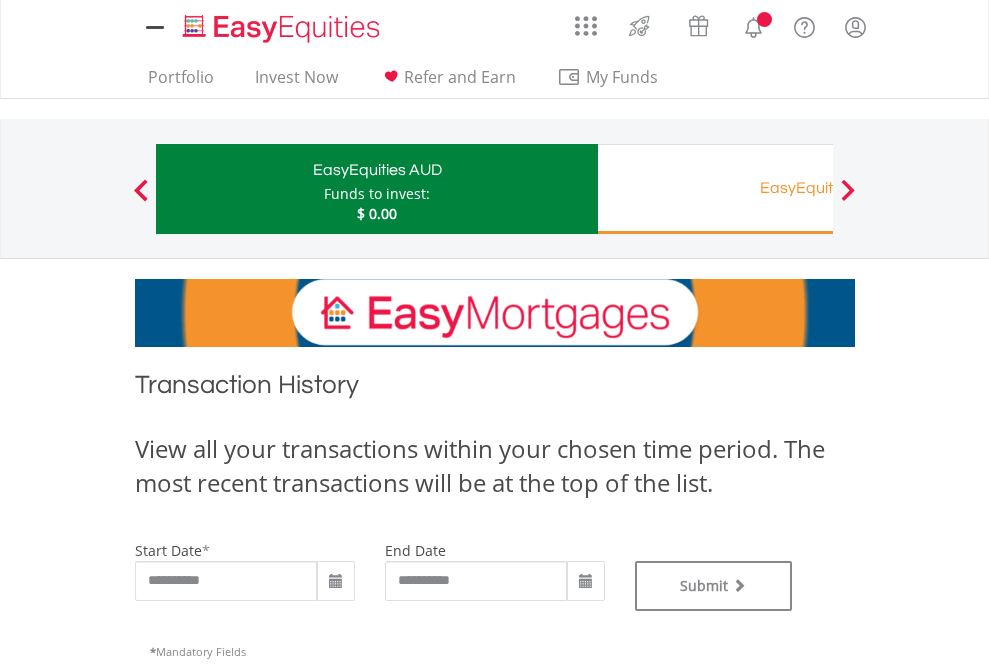 click on "EasyEquities RA" at bounding box center [818, 188] 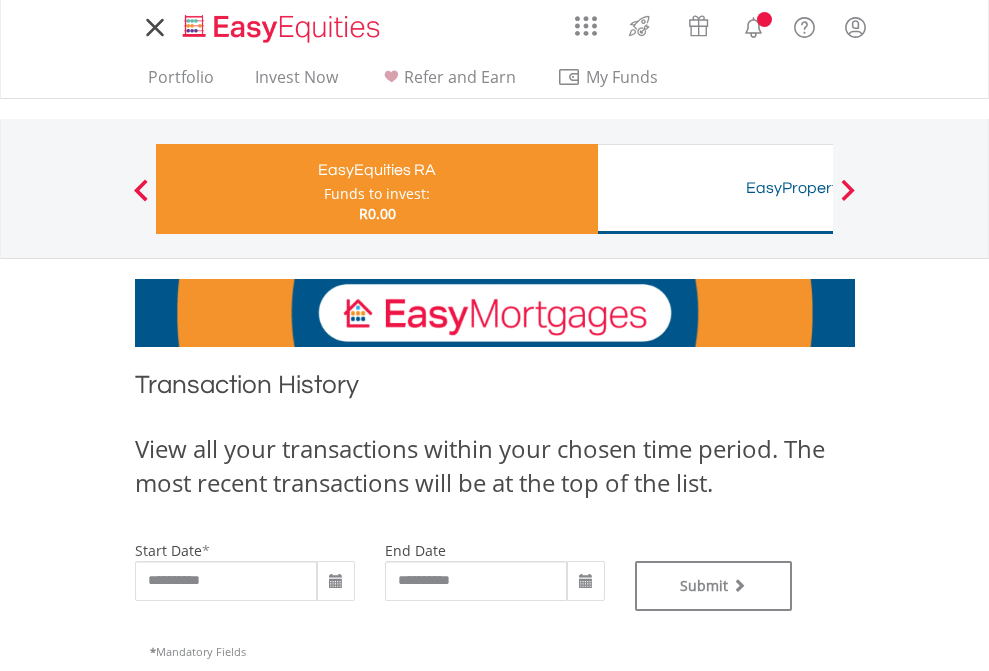 scroll, scrollTop: 0, scrollLeft: 0, axis: both 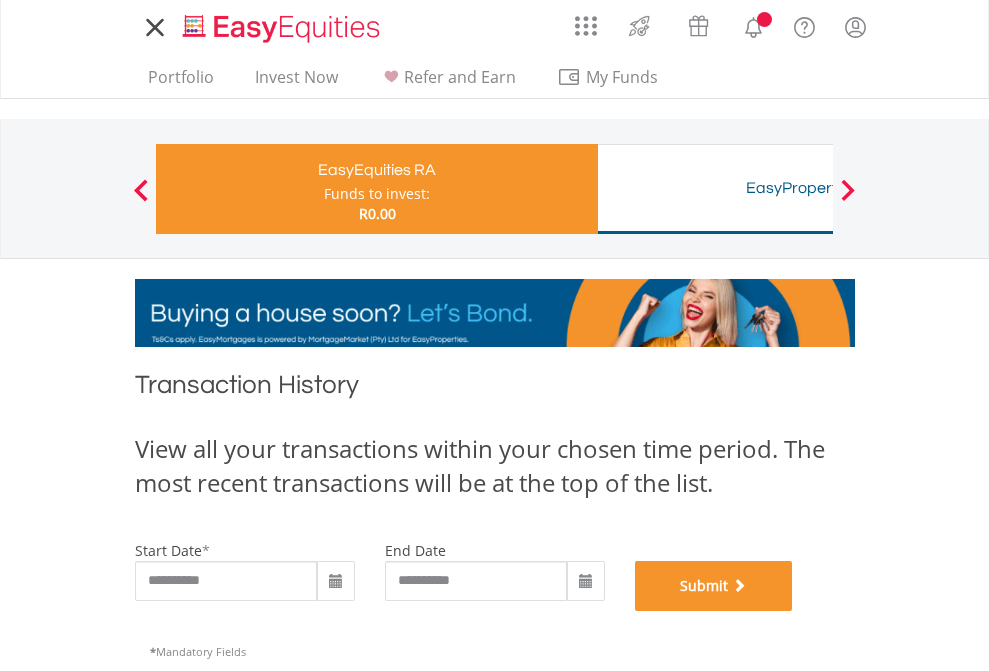 click on "Submit" at bounding box center [714, 586] 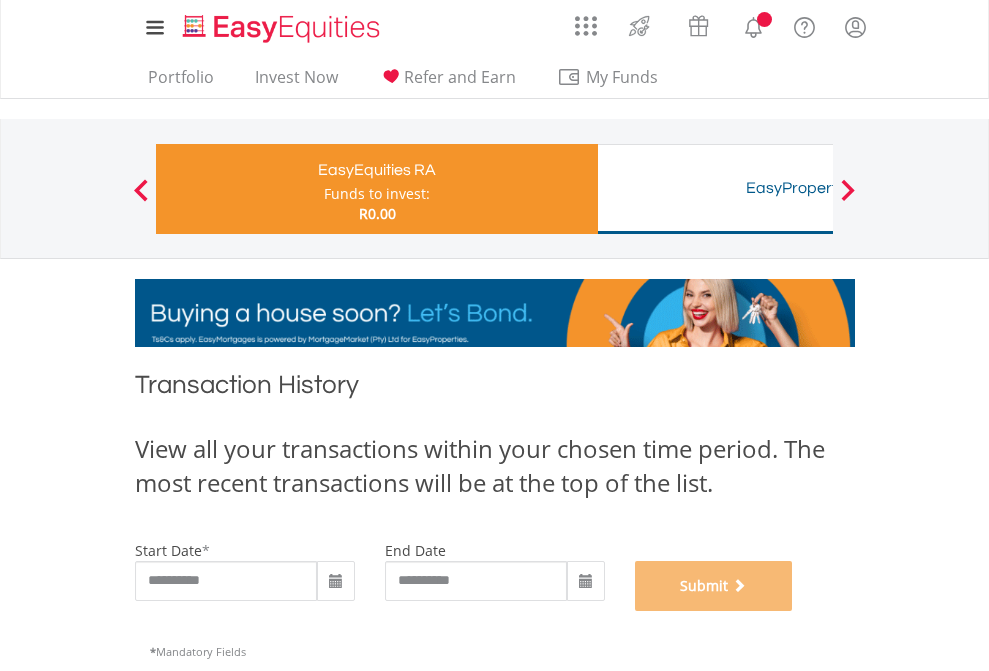scroll, scrollTop: 811, scrollLeft: 0, axis: vertical 